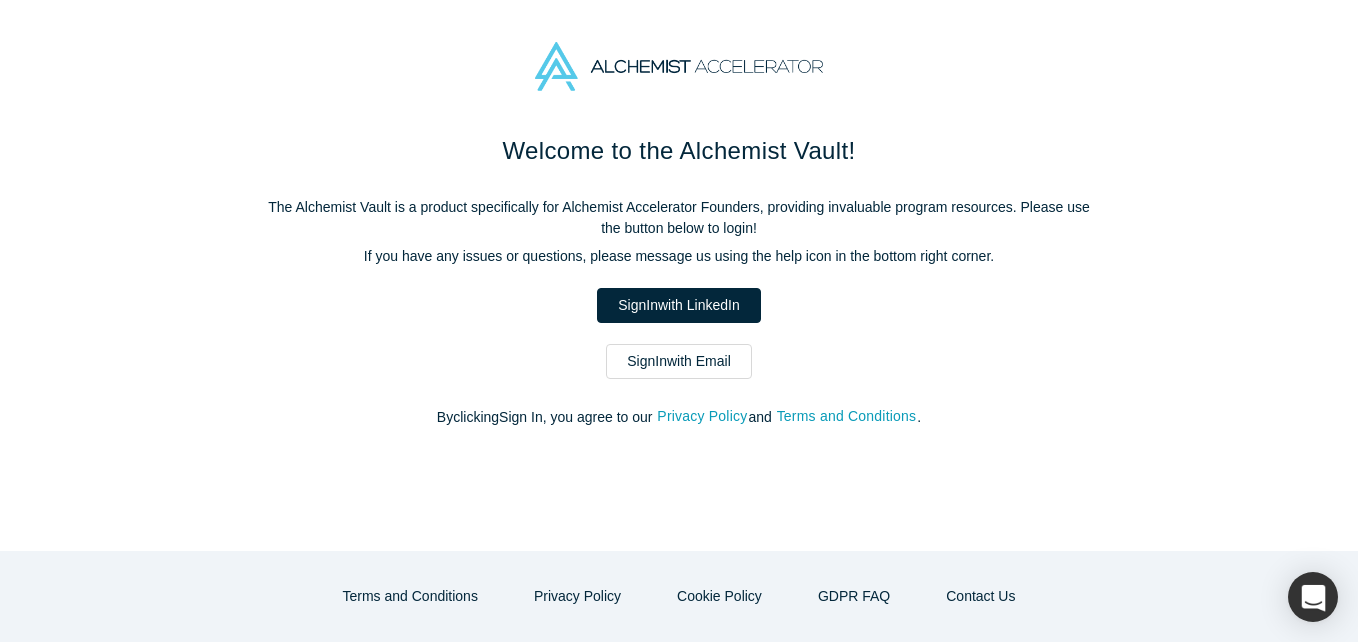 scroll, scrollTop: 0, scrollLeft: 0, axis: both 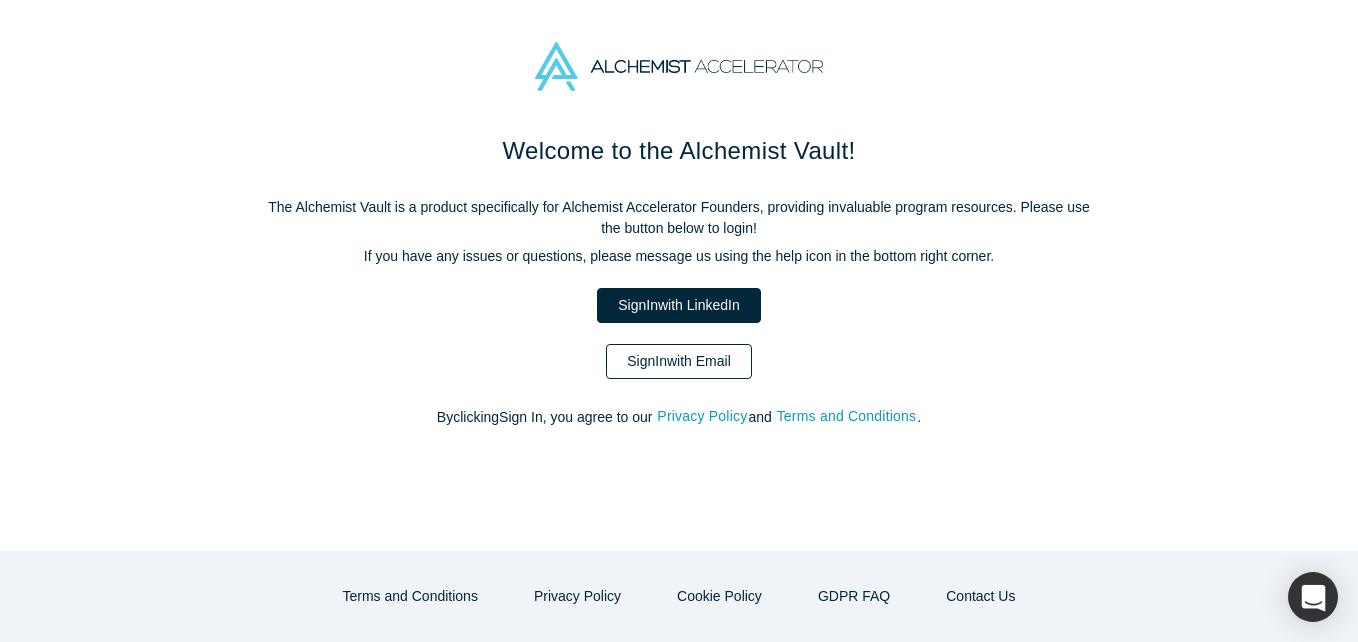 click on "Sign  In  with Email" at bounding box center (679, 361) 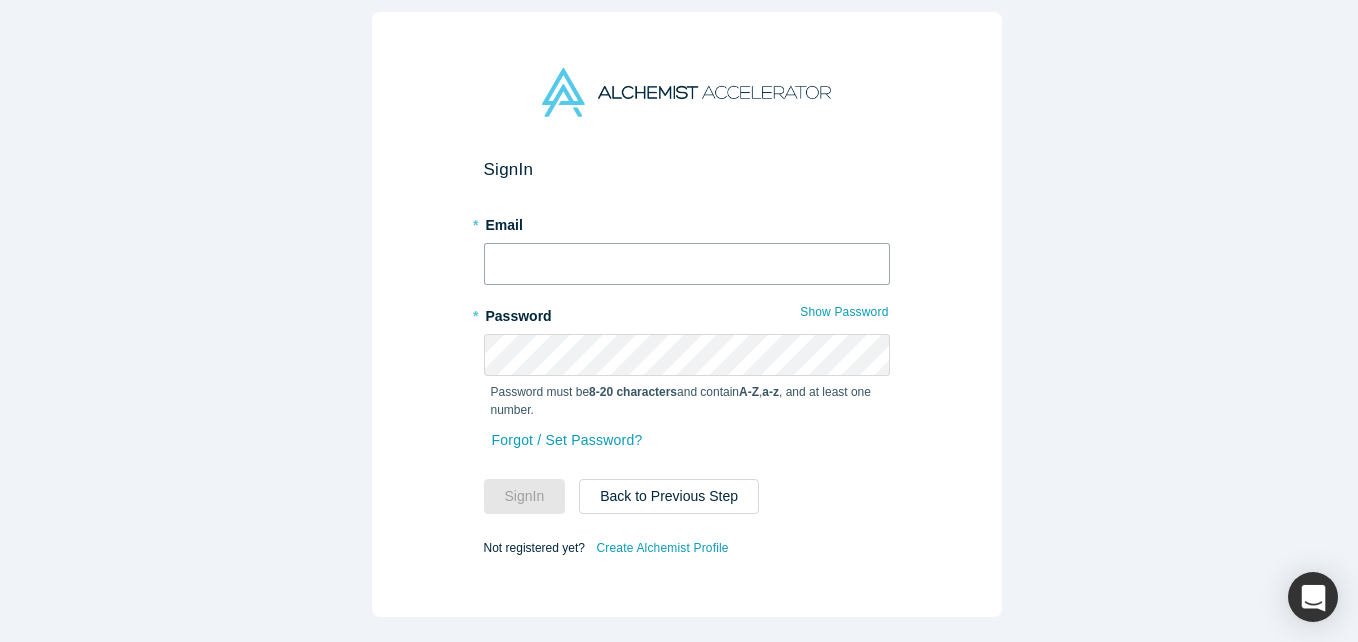 click at bounding box center (687, 264) 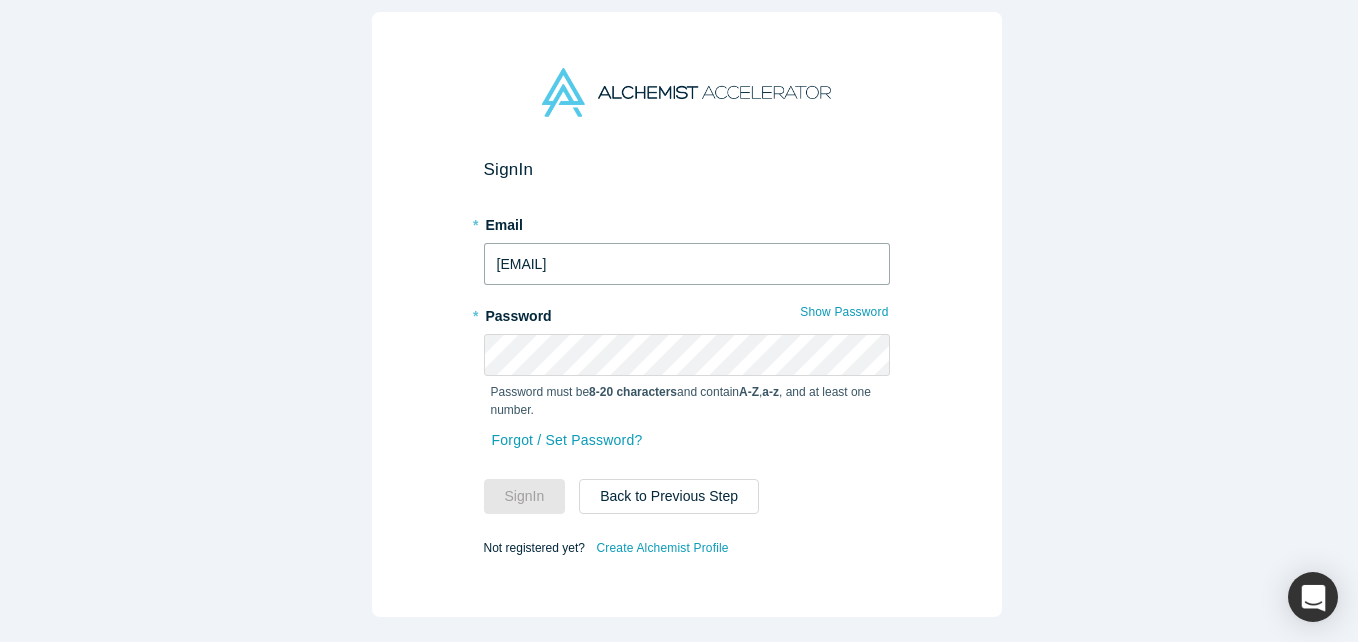 type on "[EMAIL]" 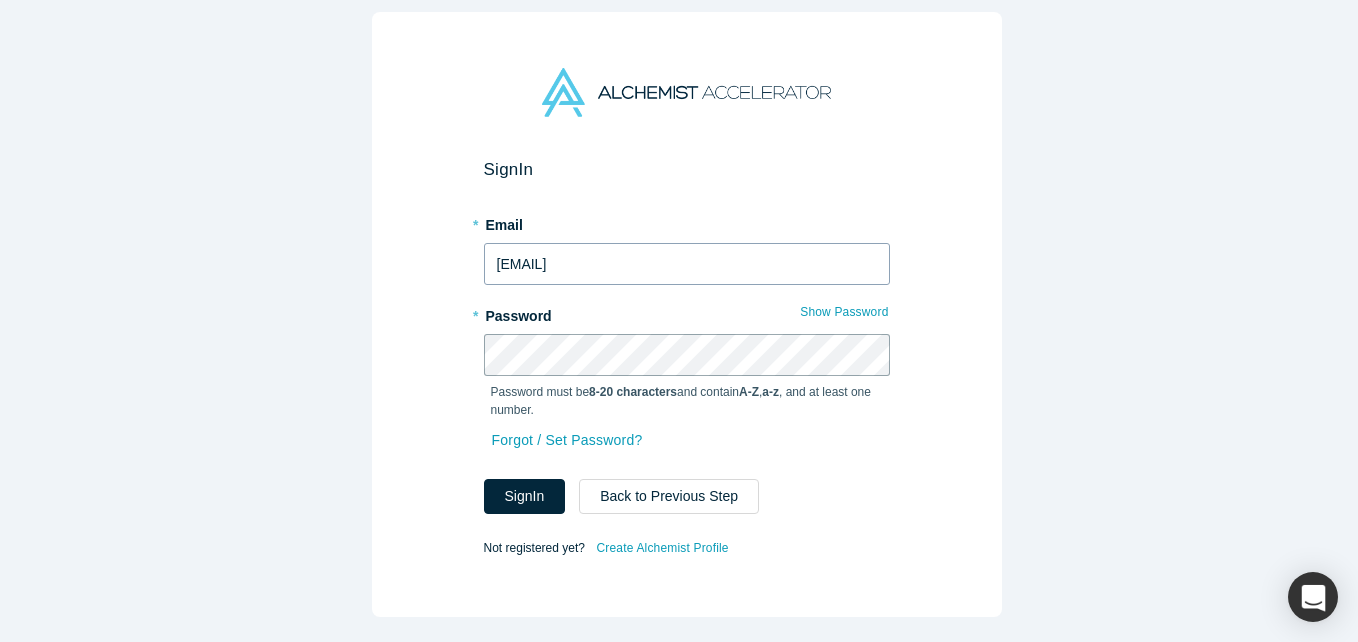 click on "Sign  In" at bounding box center (525, 496) 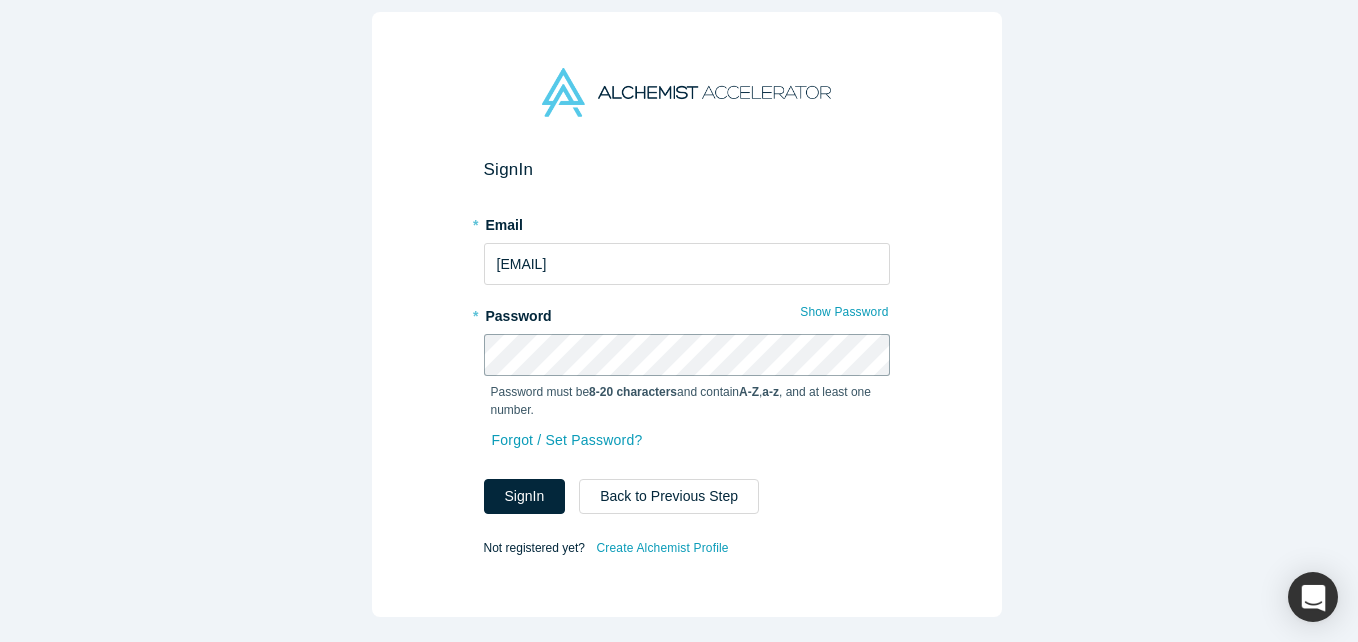 click on "Sign  In" at bounding box center (525, 496) 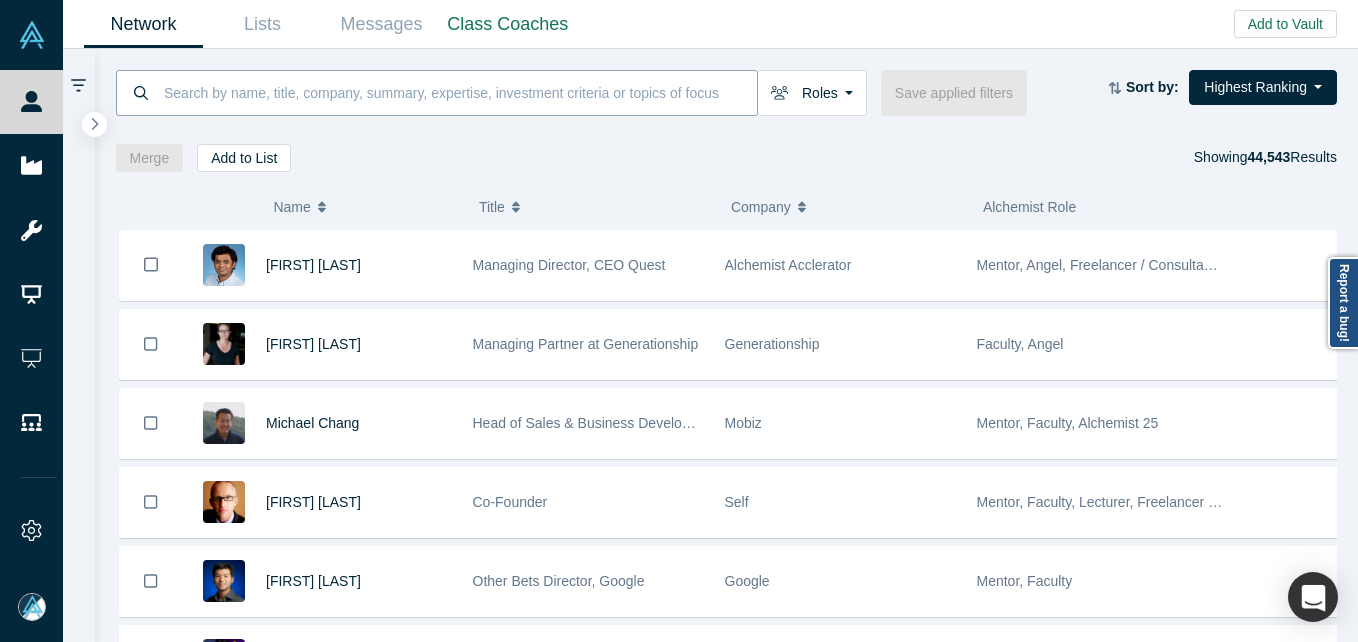 click at bounding box center (459, 92) 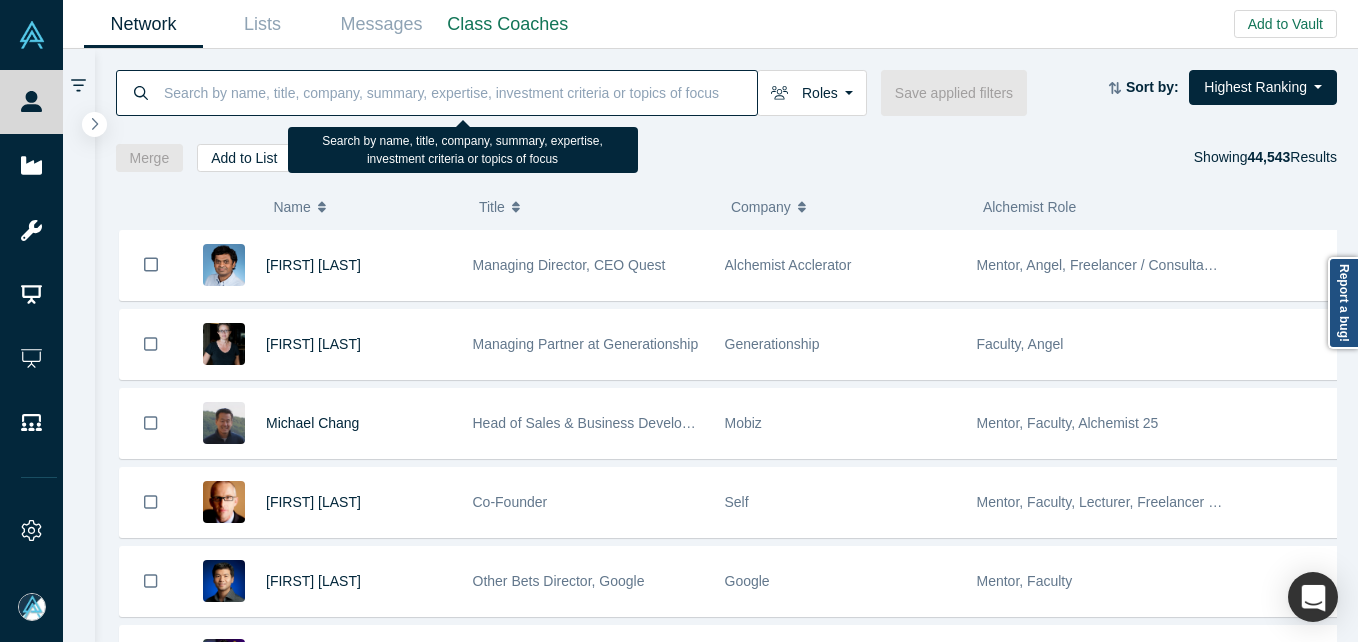 paste on "[FIRST] [LAST]" 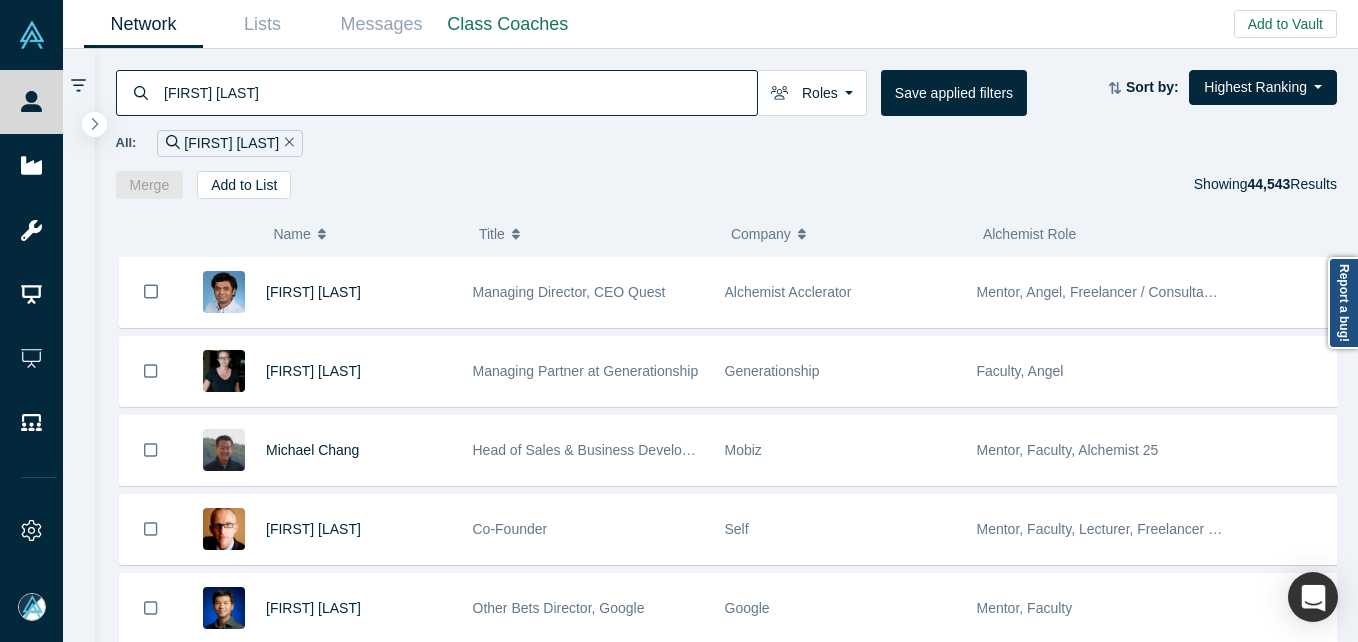 click on "Dmytro Grechko" at bounding box center [459, 92] 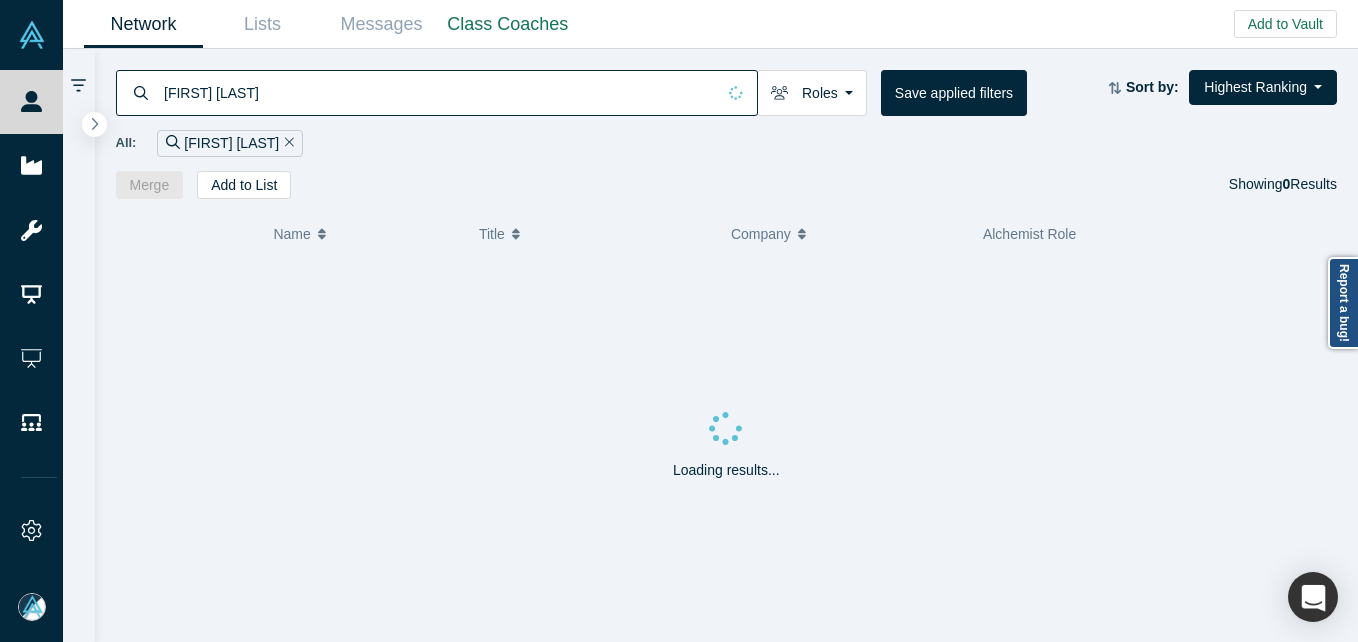 drag, startPoint x: 284, startPoint y: 73, endPoint x: 283, endPoint y: 87, distance: 14.035668 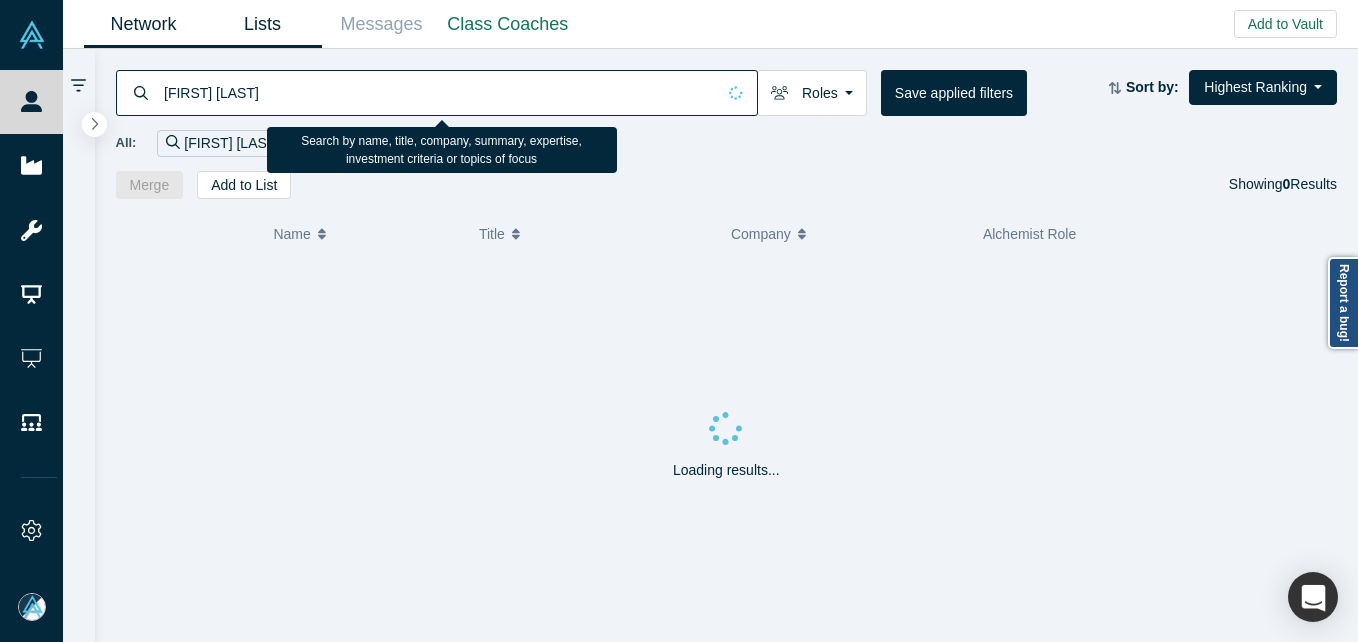type on "Dmytro Grechko" 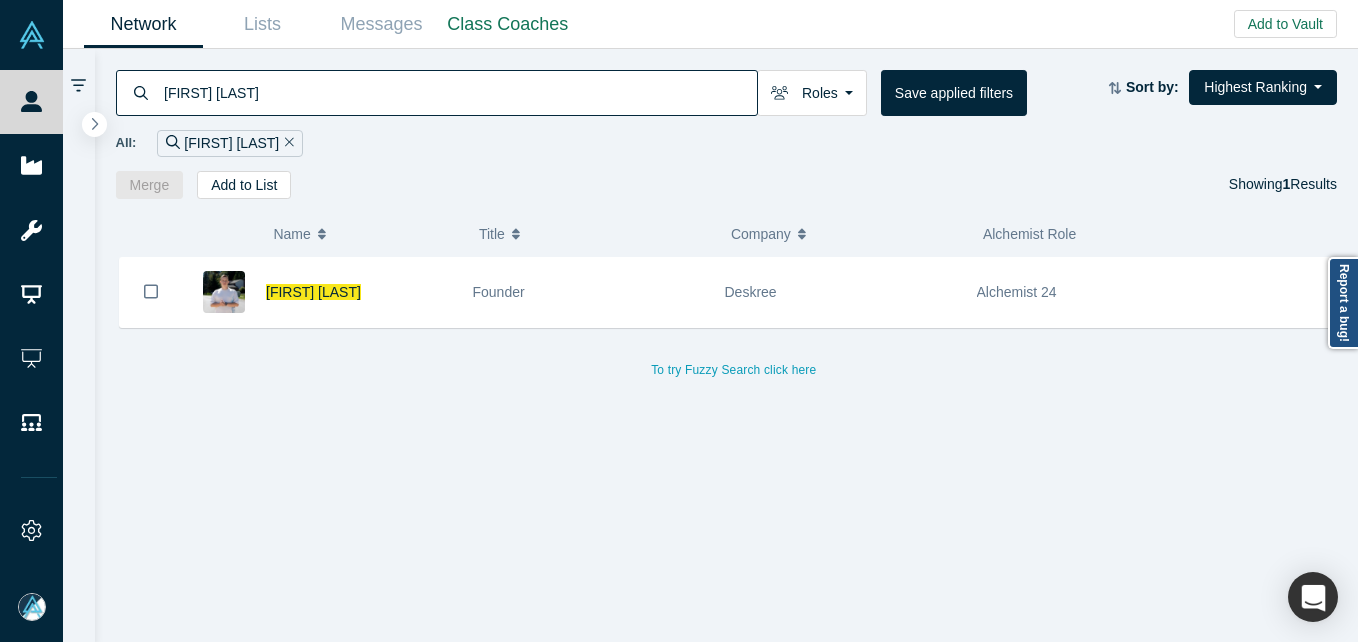 drag, startPoint x: 325, startPoint y: 298, endPoint x: 316, endPoint y: 309, distance: 14.21267 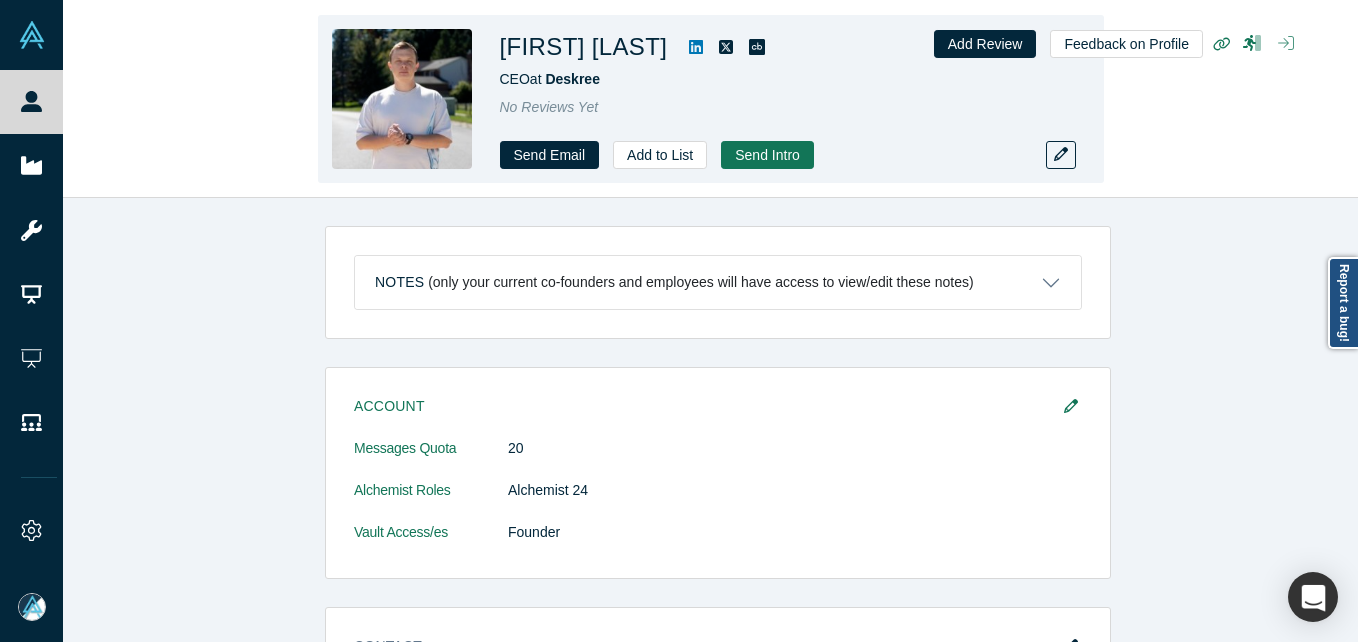 click 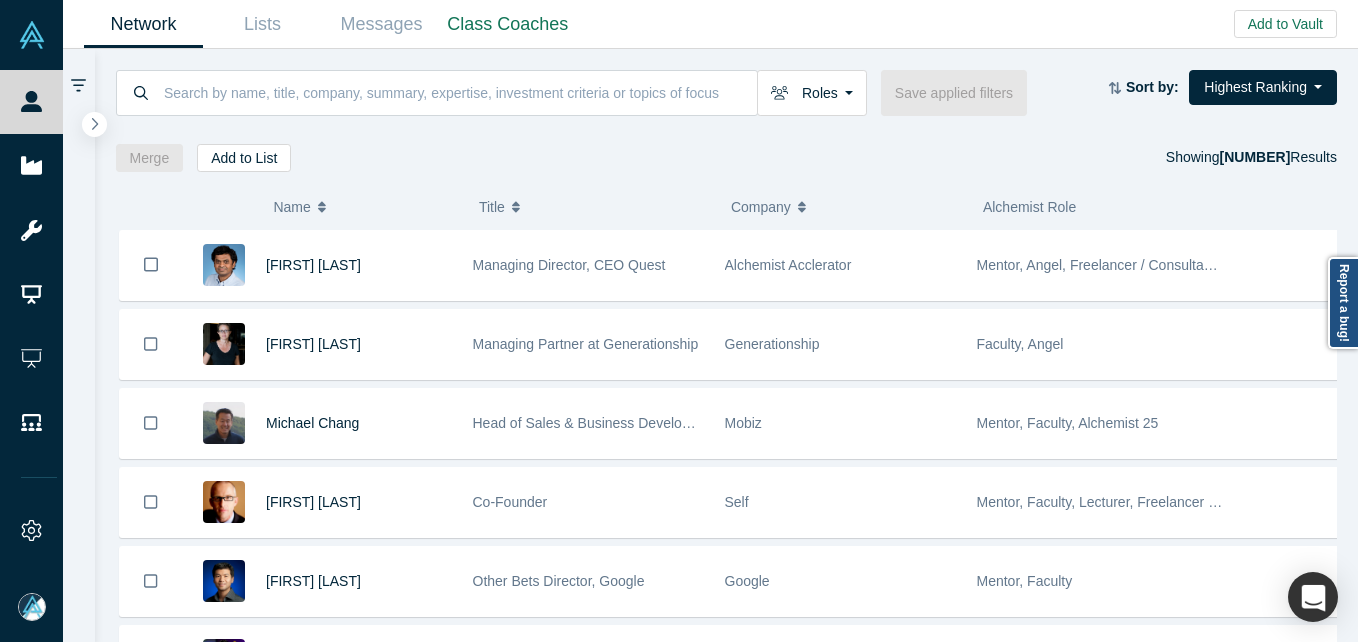 scroll, scrollTop: 0, scrollLeft: 0, axis: both 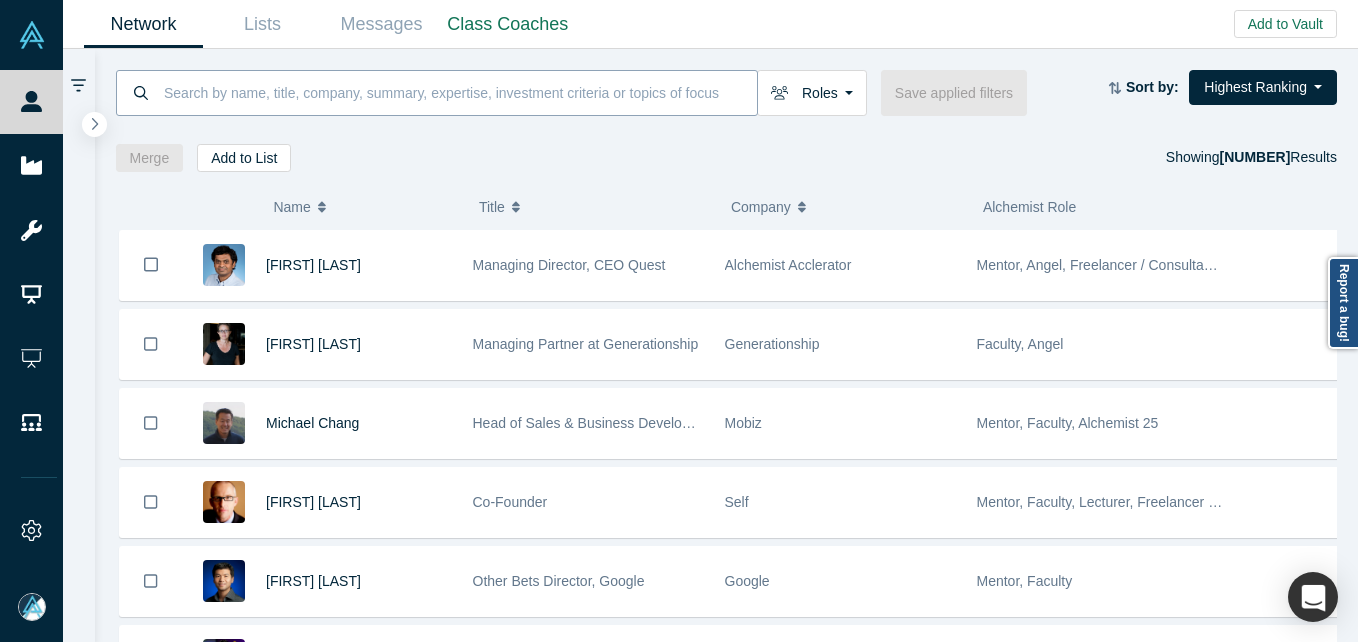 click at bounding box center [459, 92] 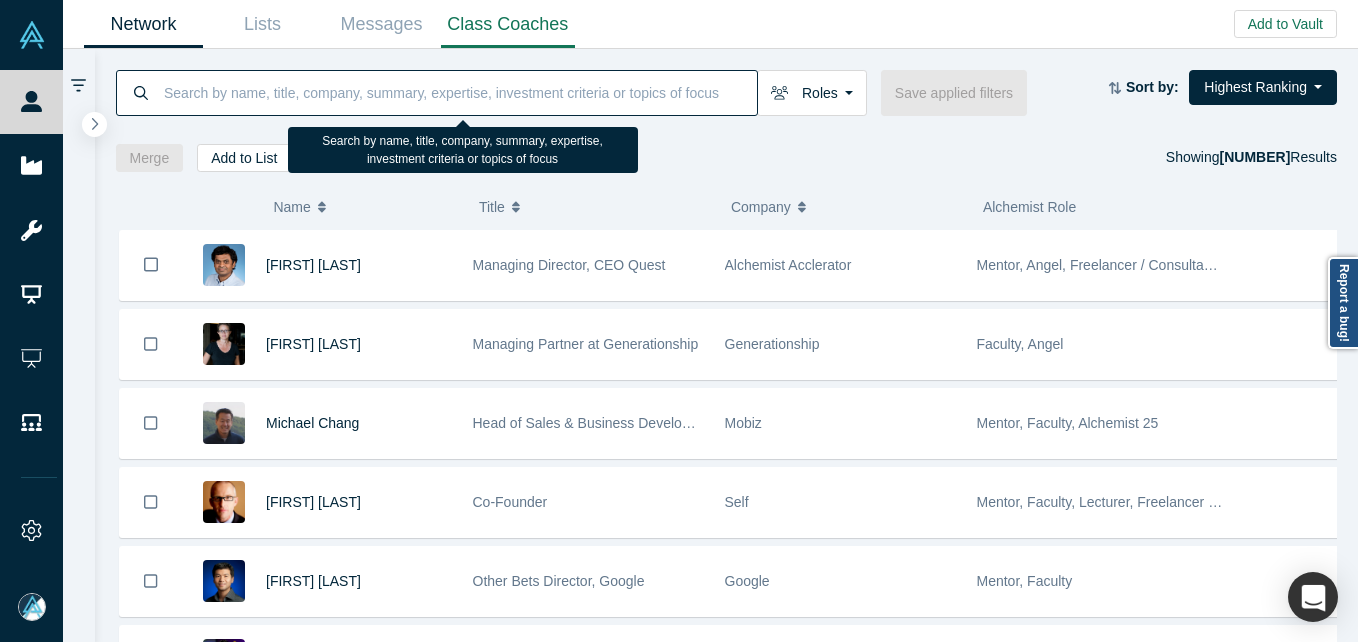 paste on "[FIRST] [LAST]" 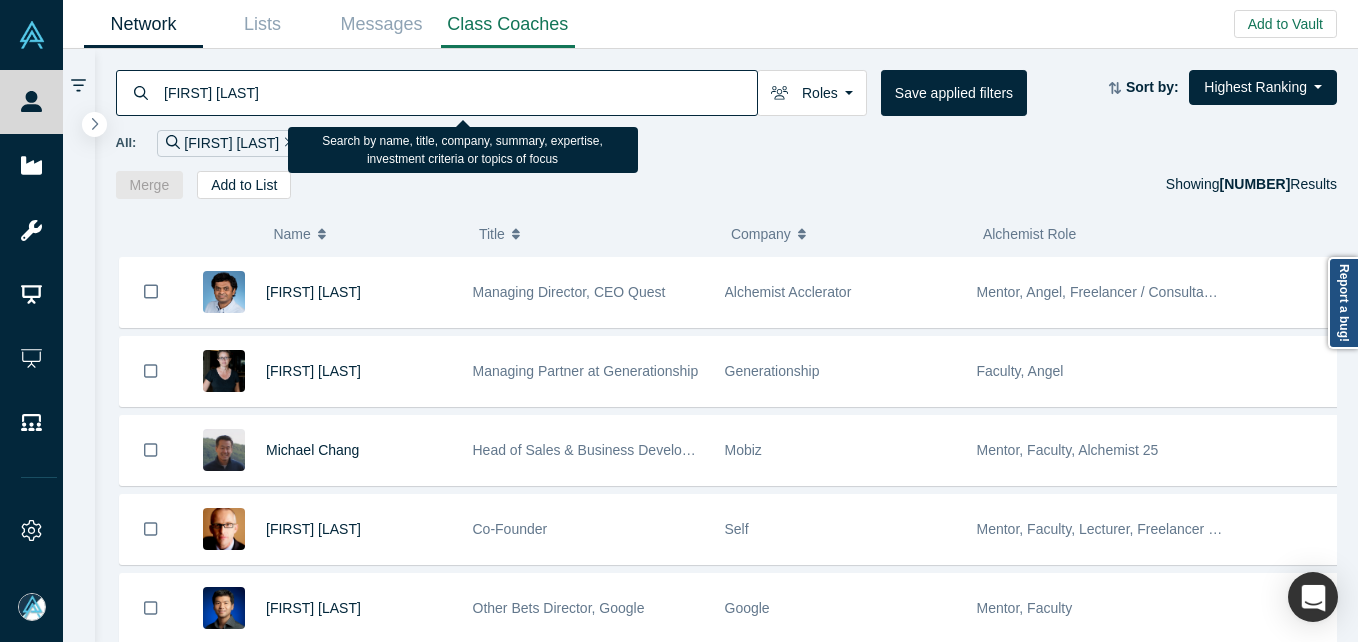 type on "[FIRST] [LAST]" 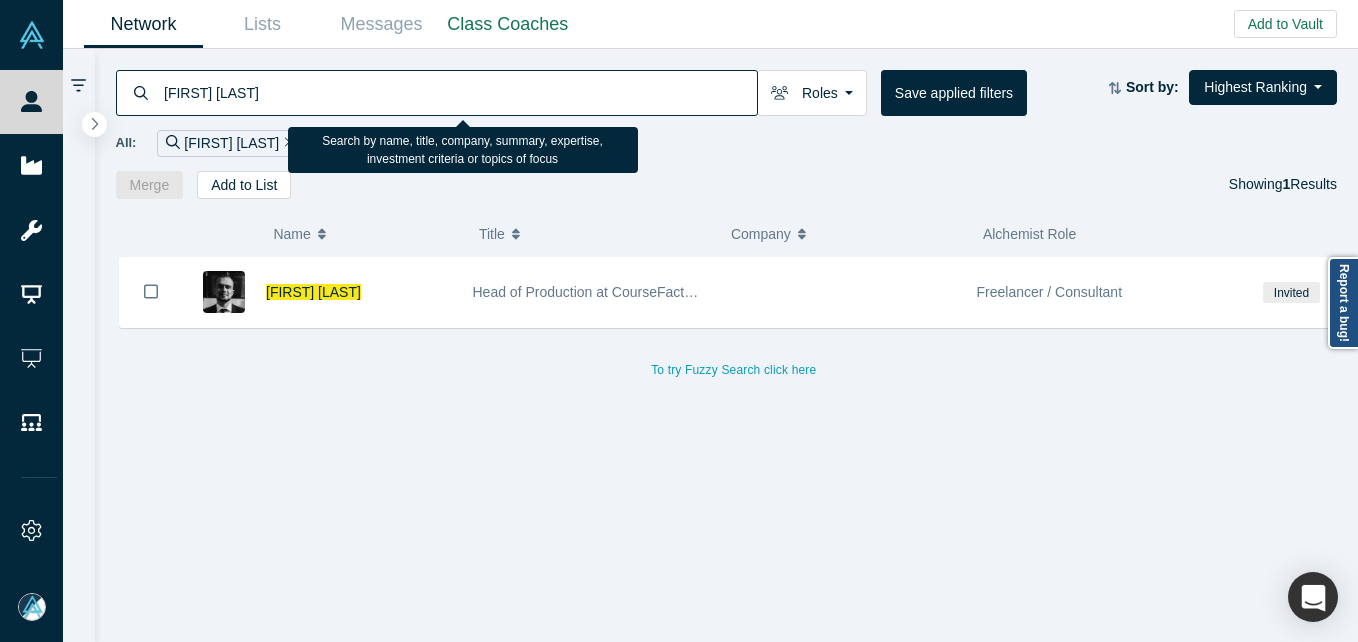 click on "[FIRST] [LAST]" at bounding box center (313, 292) 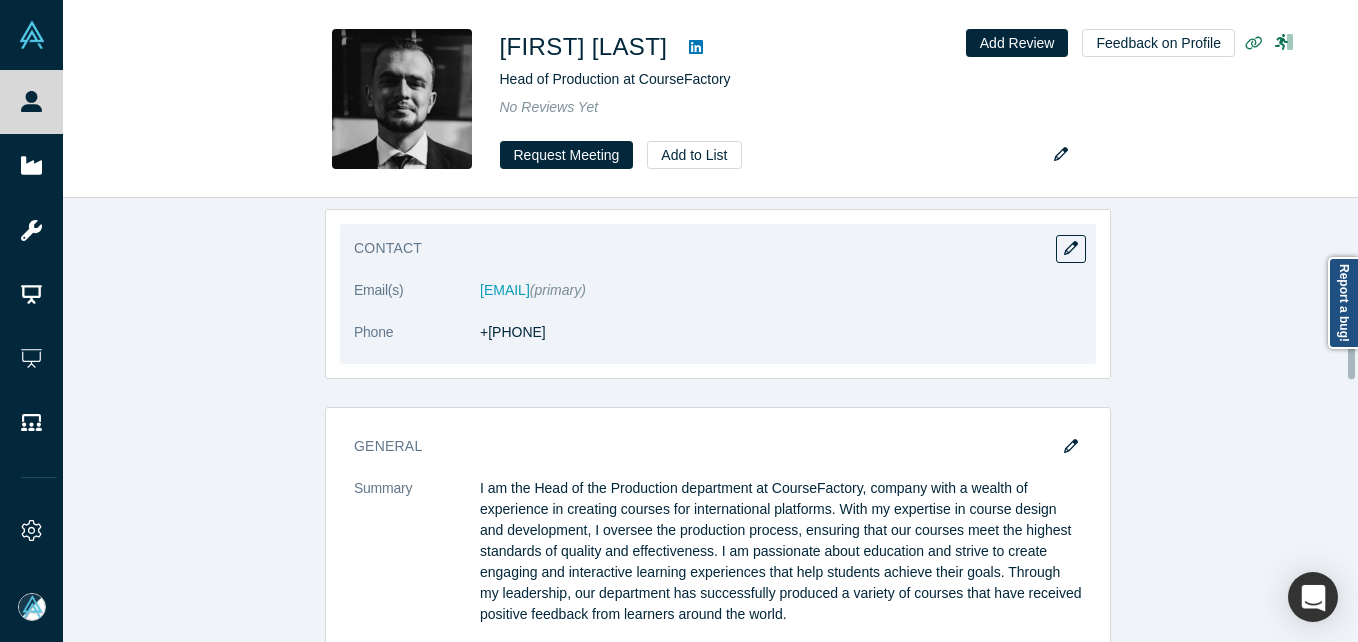 scroll, scrollTop: 300, scrollLeft: 0, axis: vertical 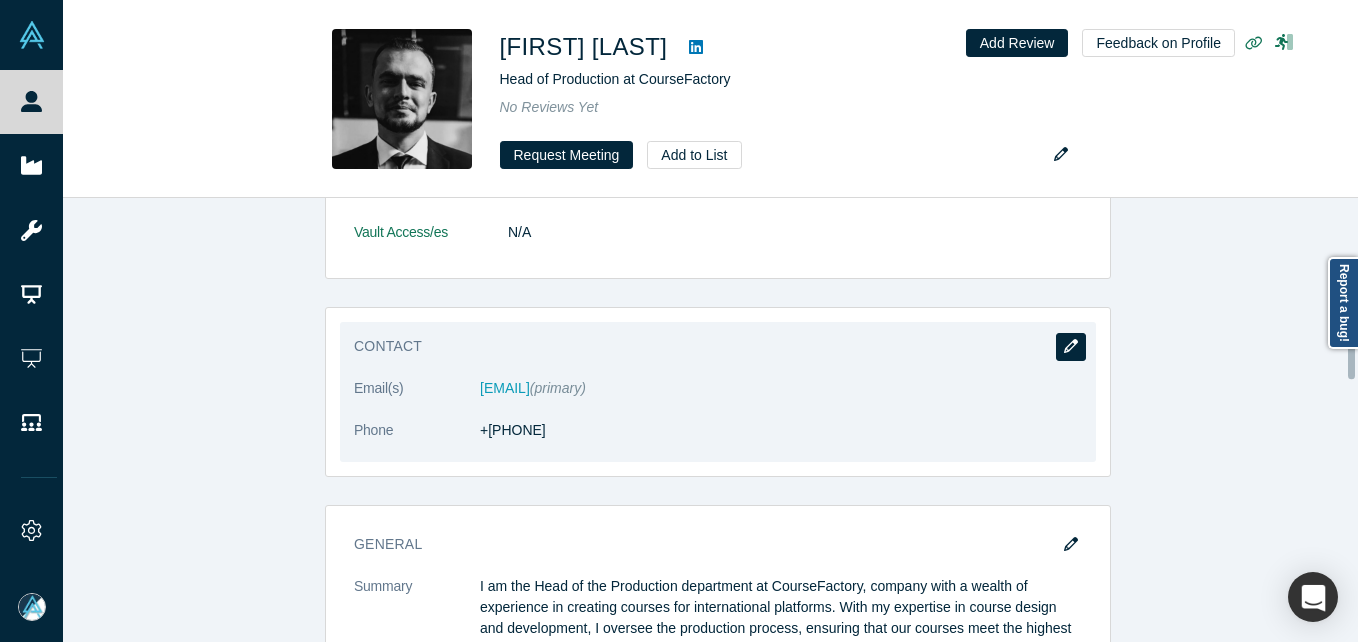 click at bounding box center (1071, 347) 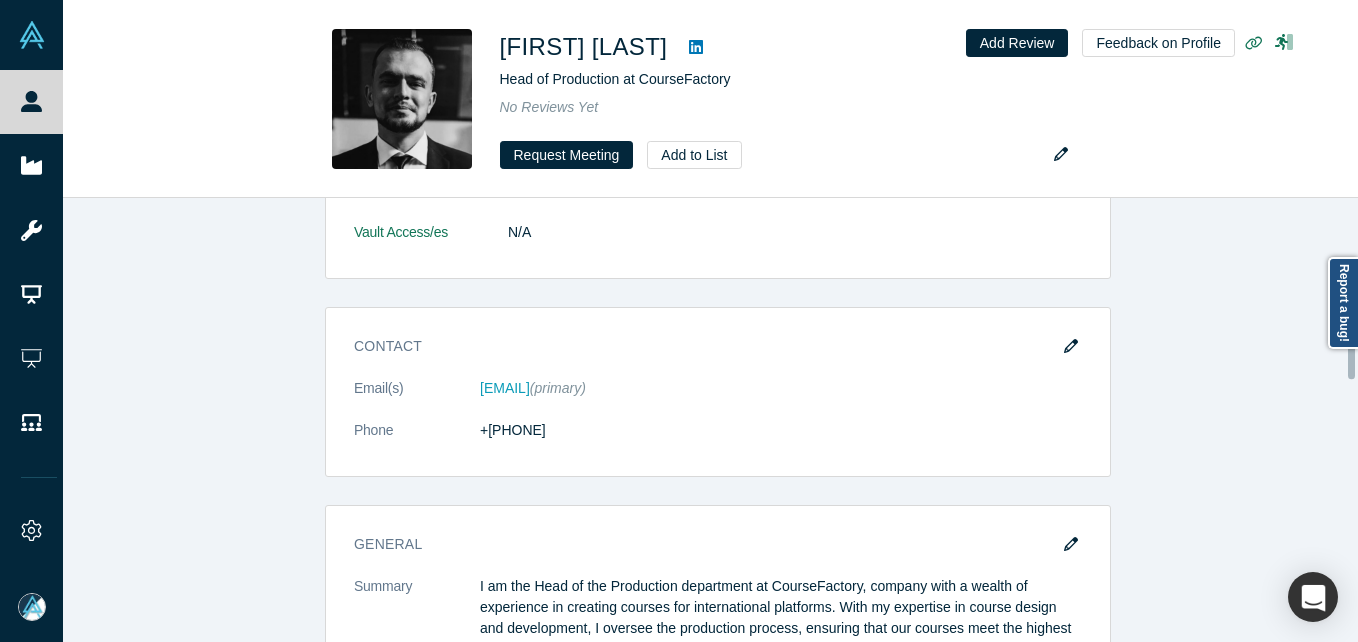 scroll, scrollTop: 0, scrollLeft: 0, axis: both 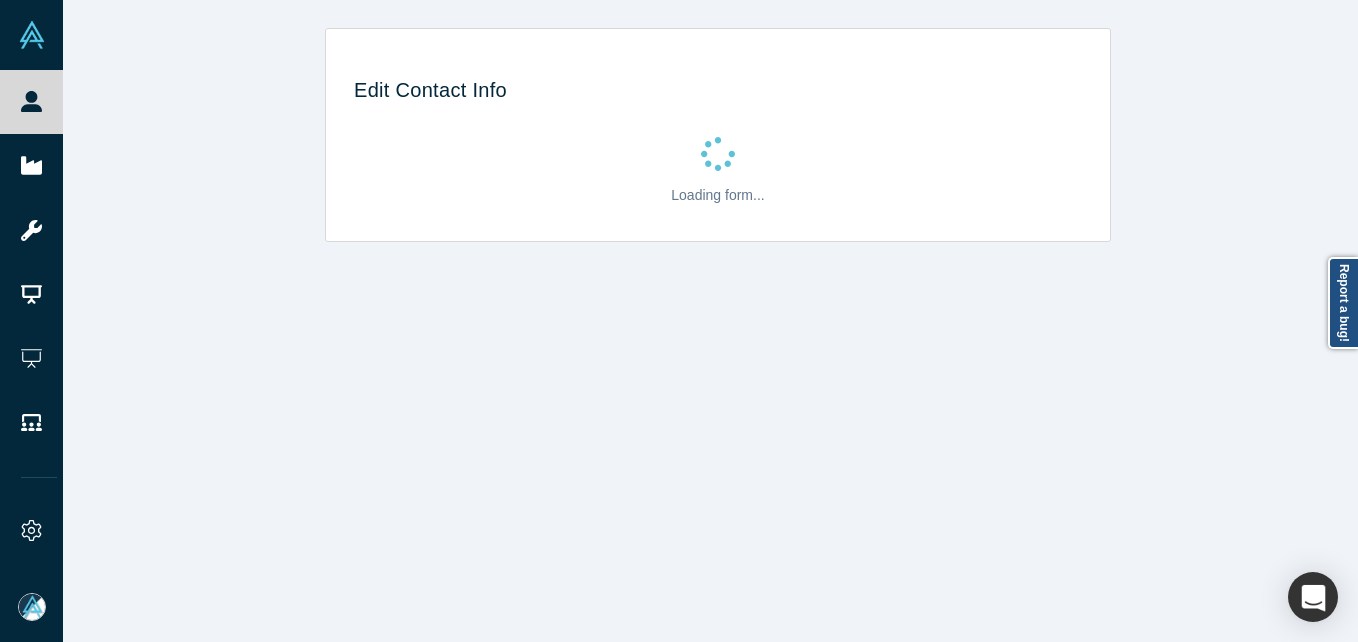 select on "[COUNTRY_CODE]" 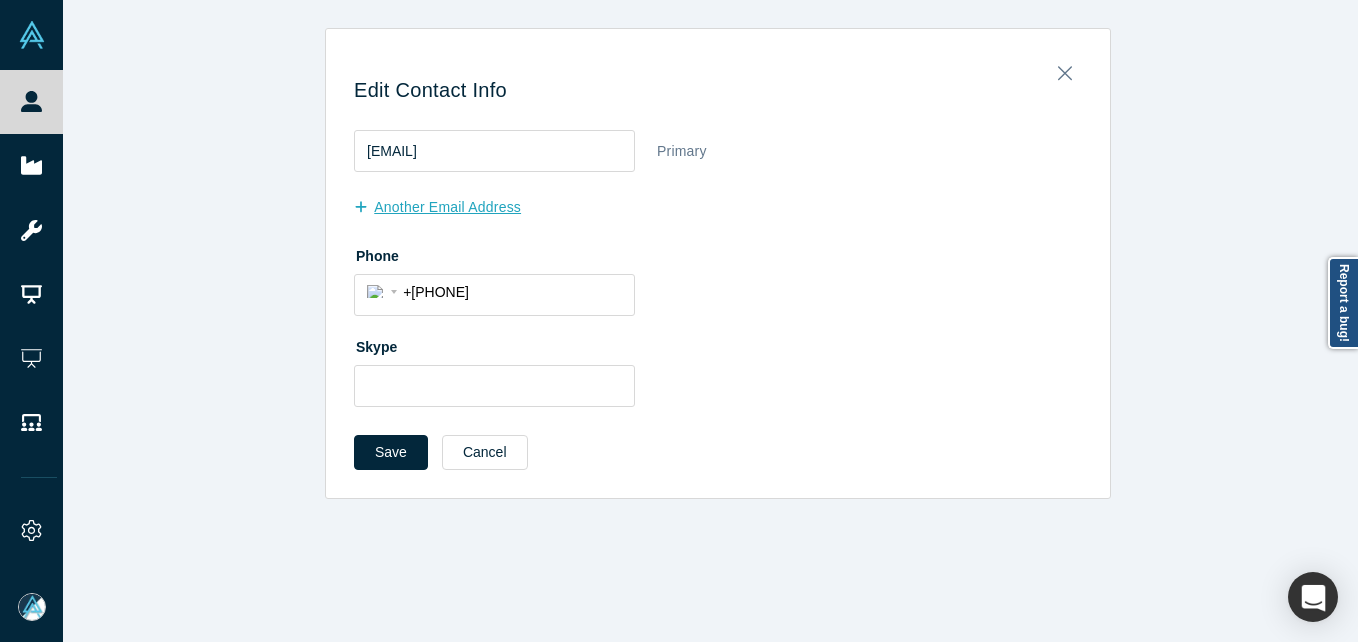 click on "another Email Address" at bounding box center [448, 207] 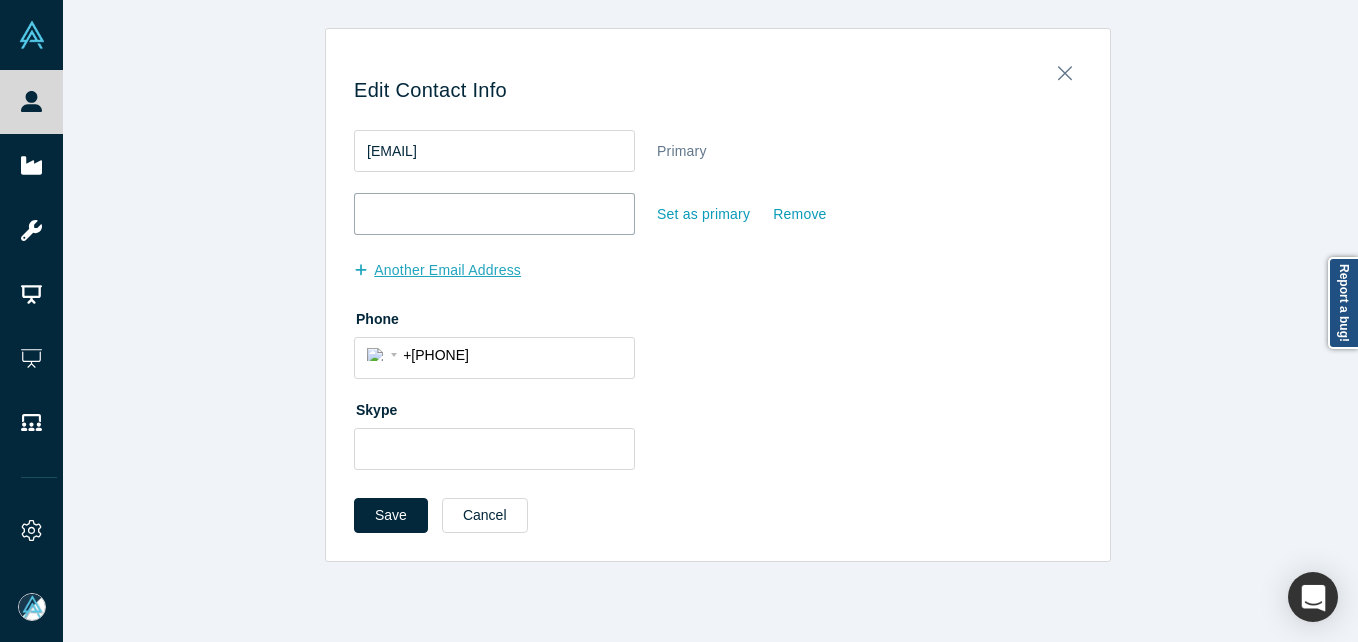 click at bounding box center (494, 214) 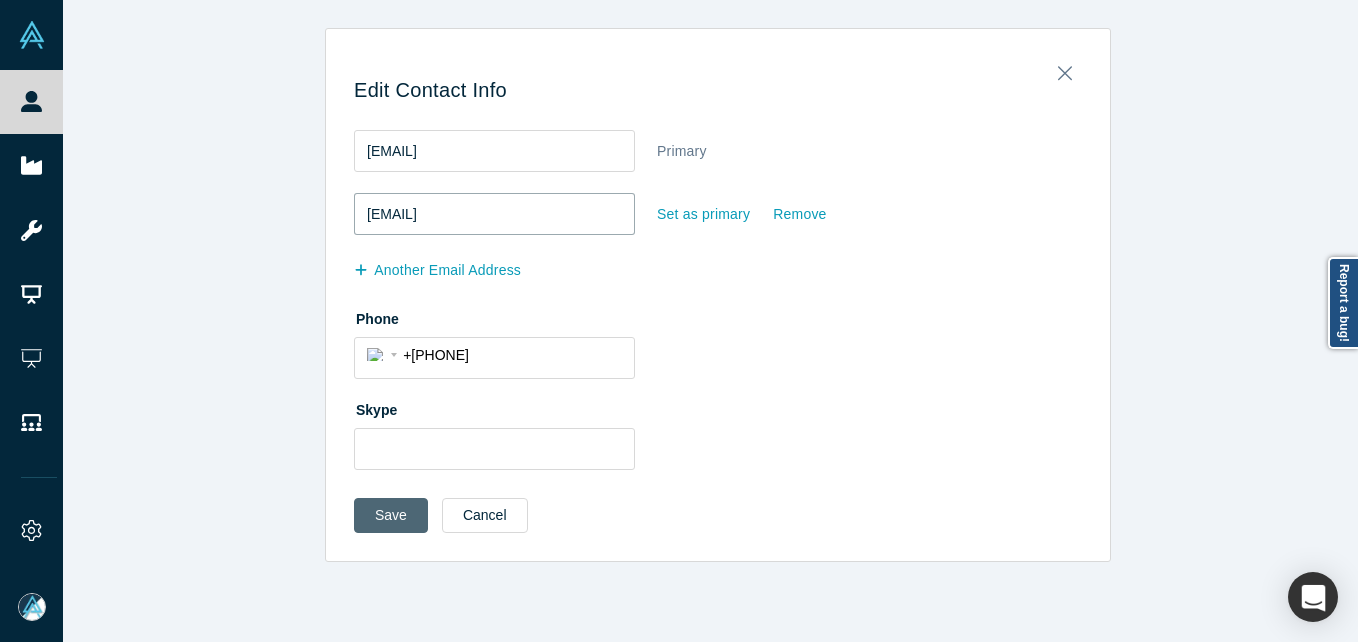 type on "[EMAIL]" 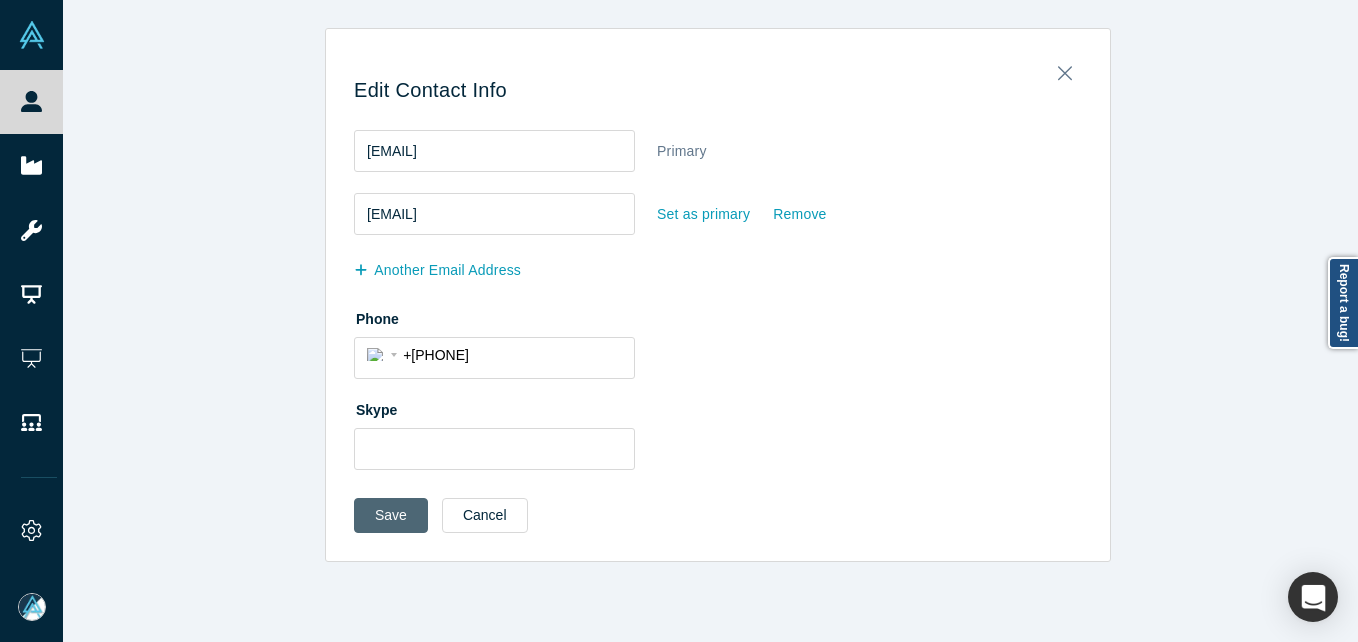 click on "Save Cancel" at bounding box center (718, 522) 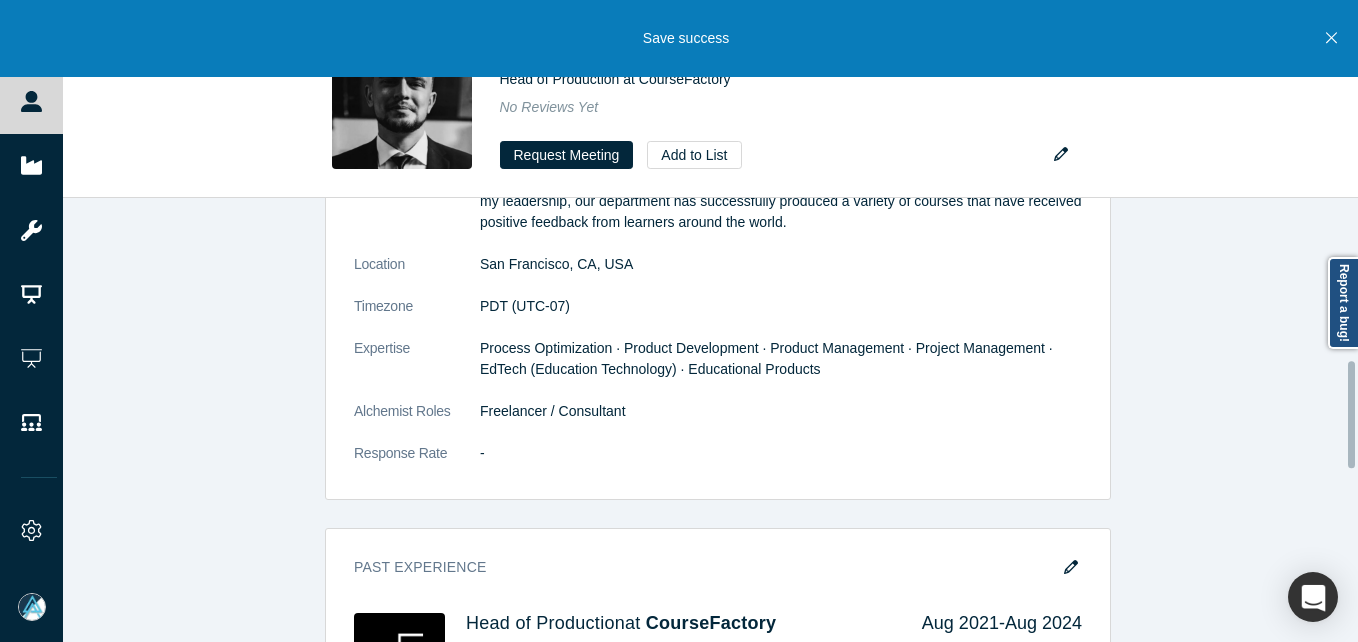 scroll, scrollTop: 900, scrollLeft: 0, axis: vertical 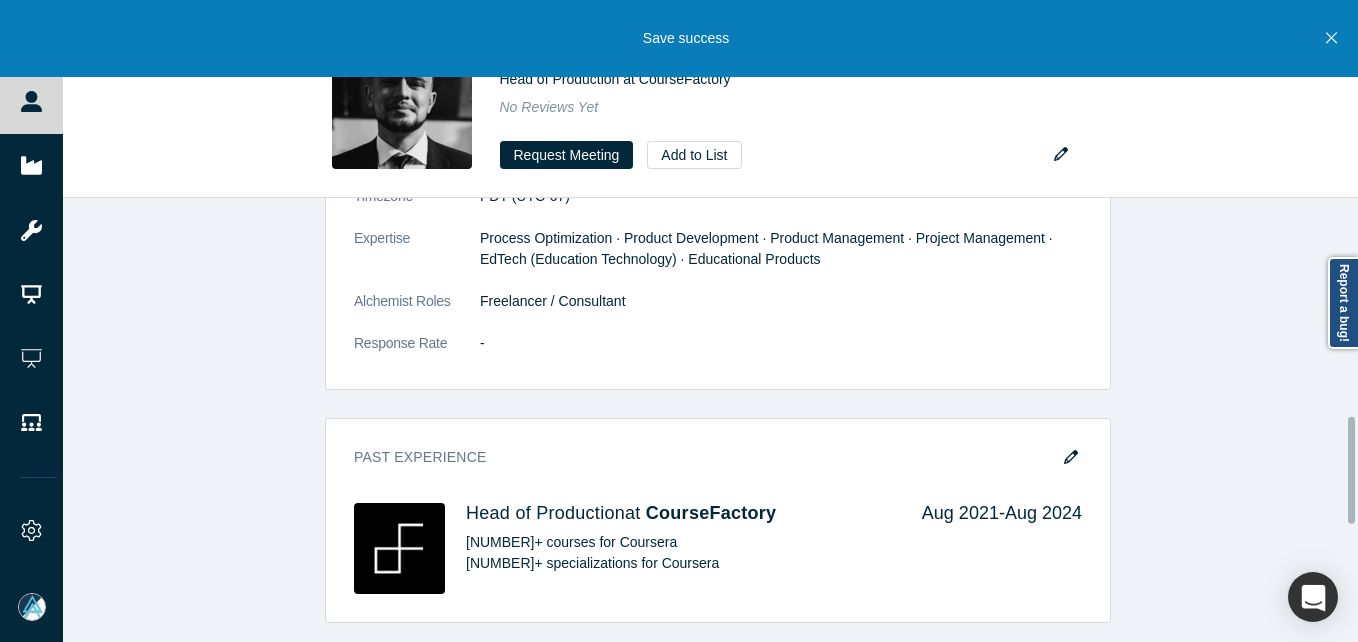 drag, startPoint x: 60, startPoint y: 114, endPoint x: 95, endPoint y: 7, distance: 112.578865 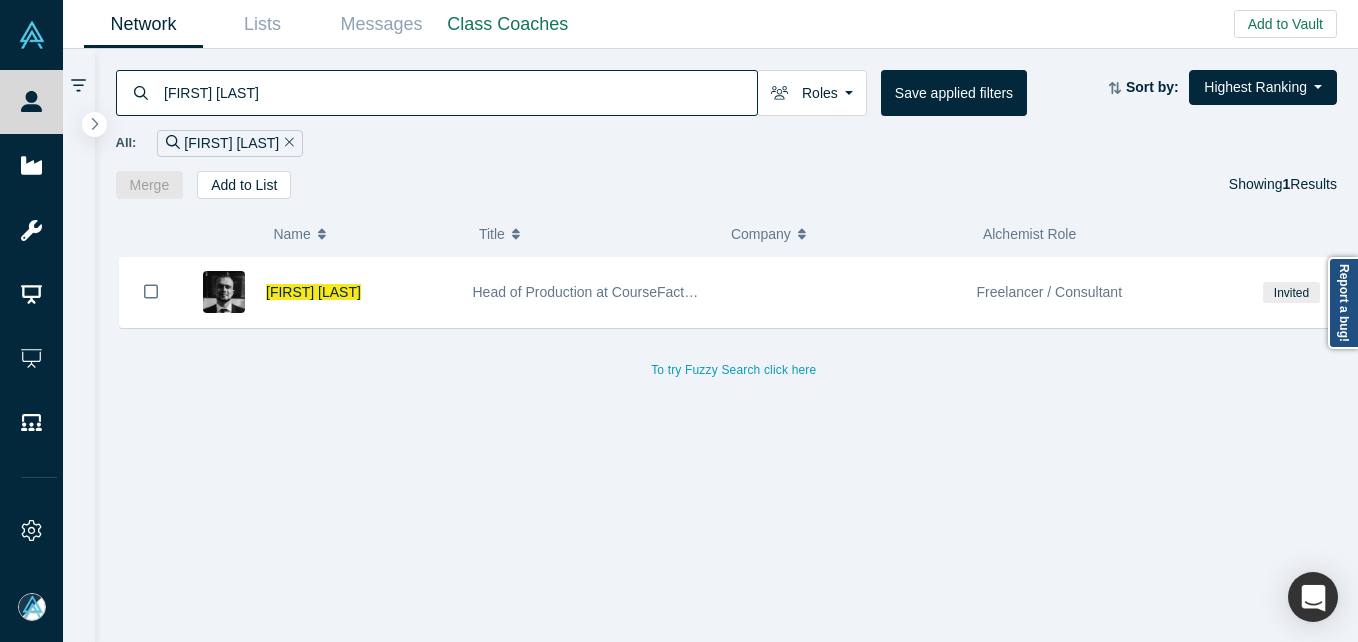 click on "[FIRST] [LAST]" at bounding box center (459, 92) 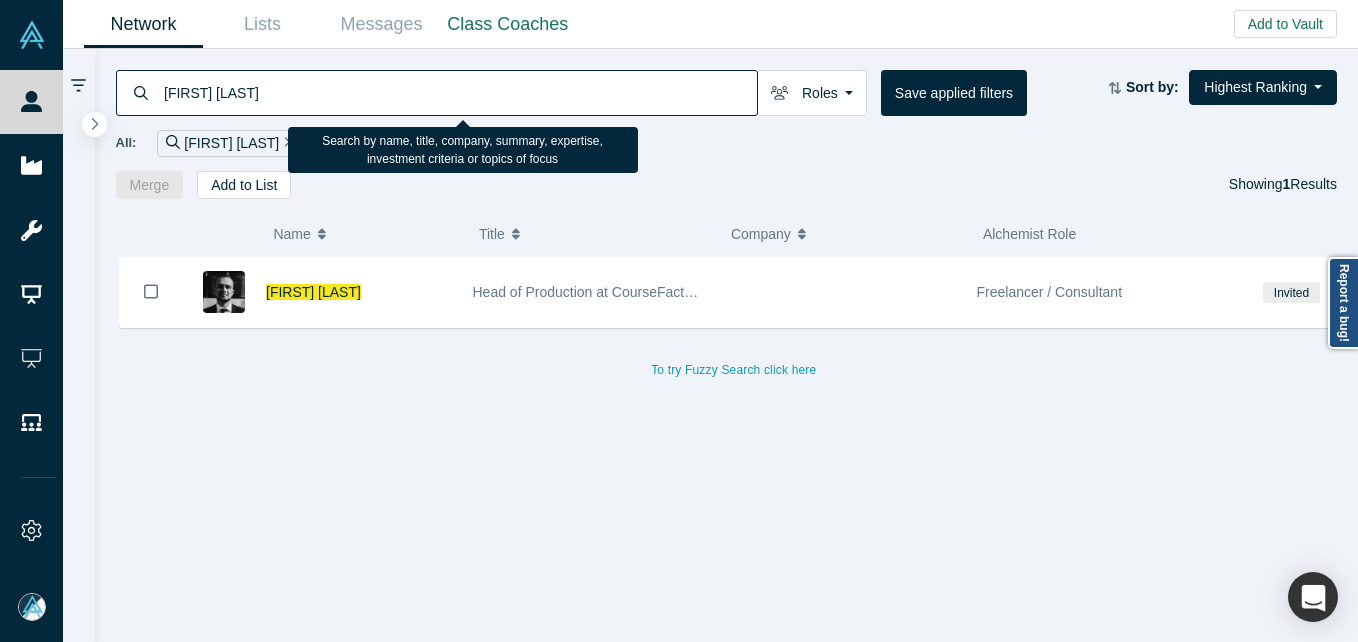 click on "[FIRST] [LAST]" at bounding box center [459, 92] 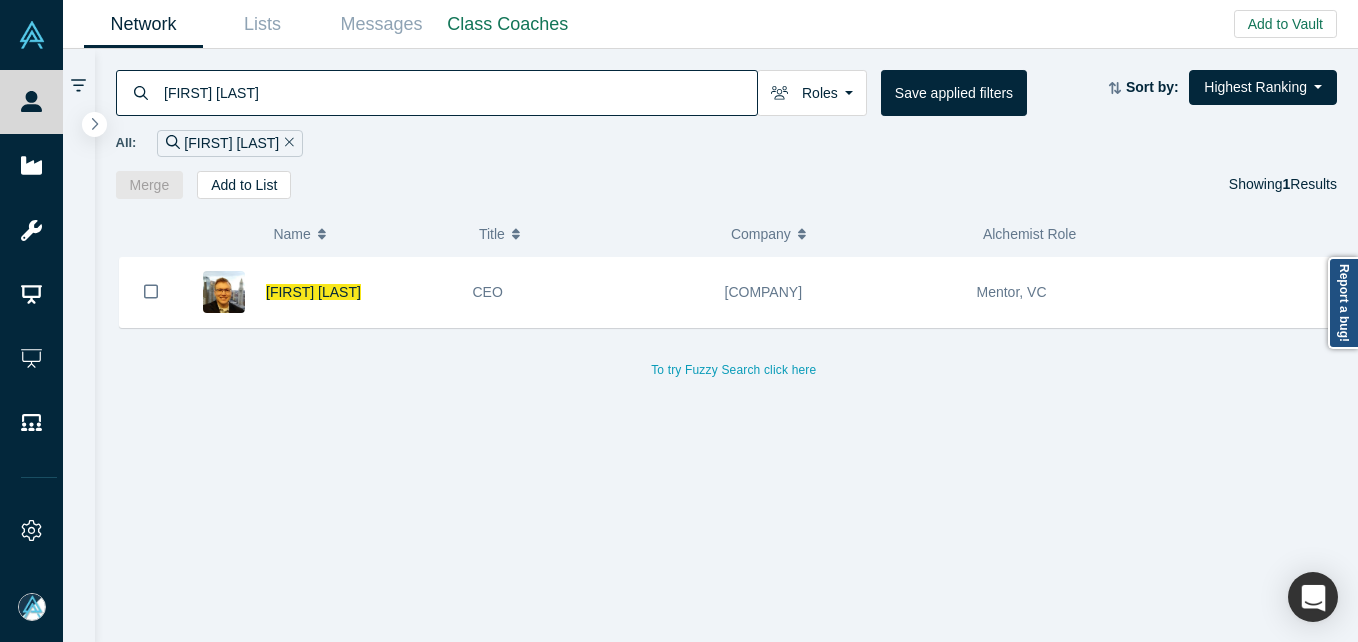 type on "[FIRST] [LAST]" 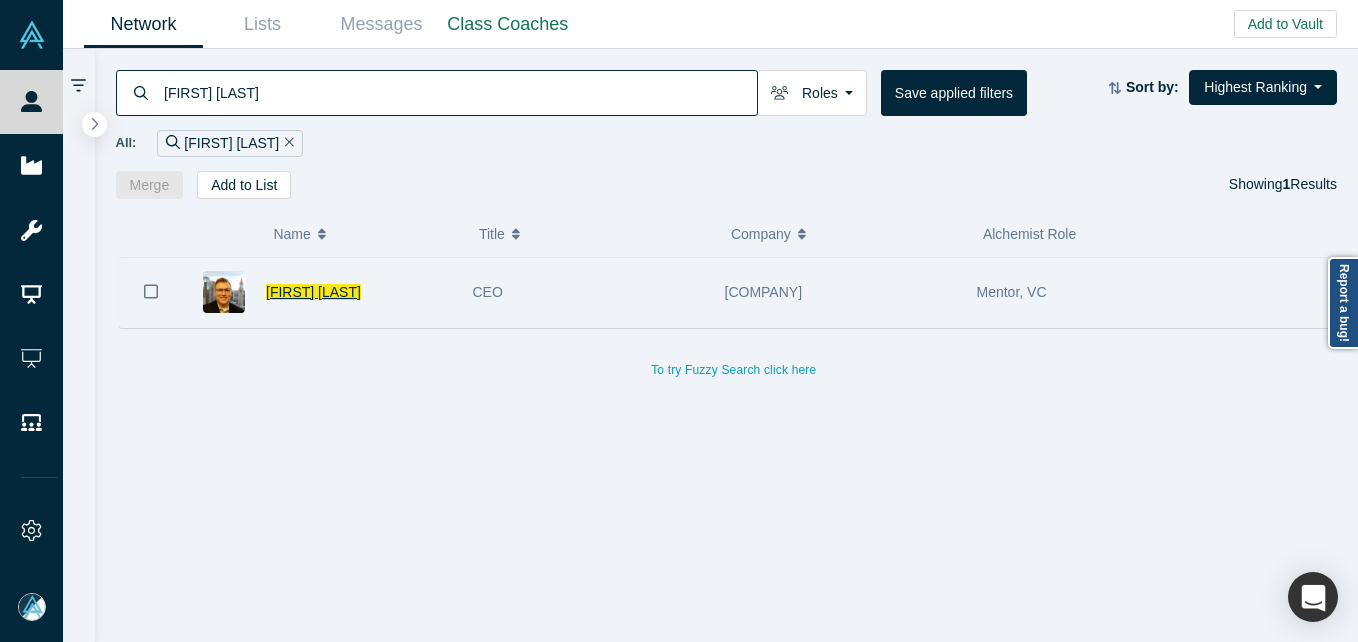 click on "[FIRST] [LAST]" at bounding box center [313, 292] 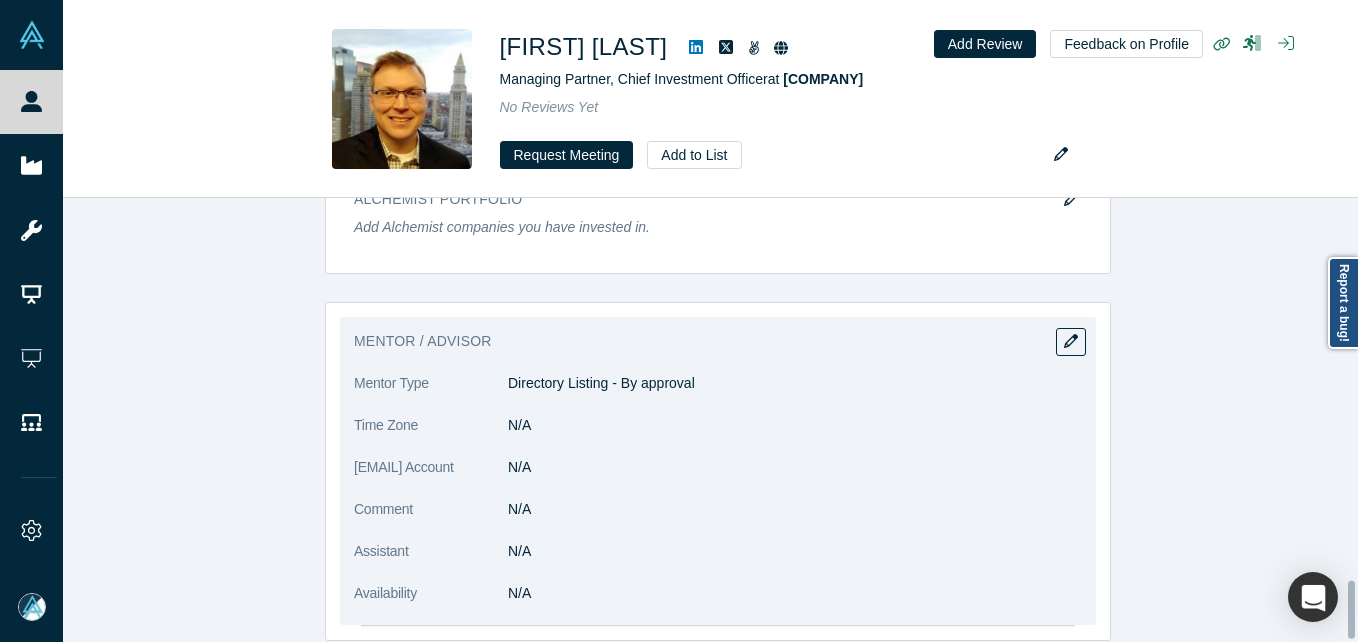 scroll, scrollTop: 2954, scrollLeft: 0, axis: vertical 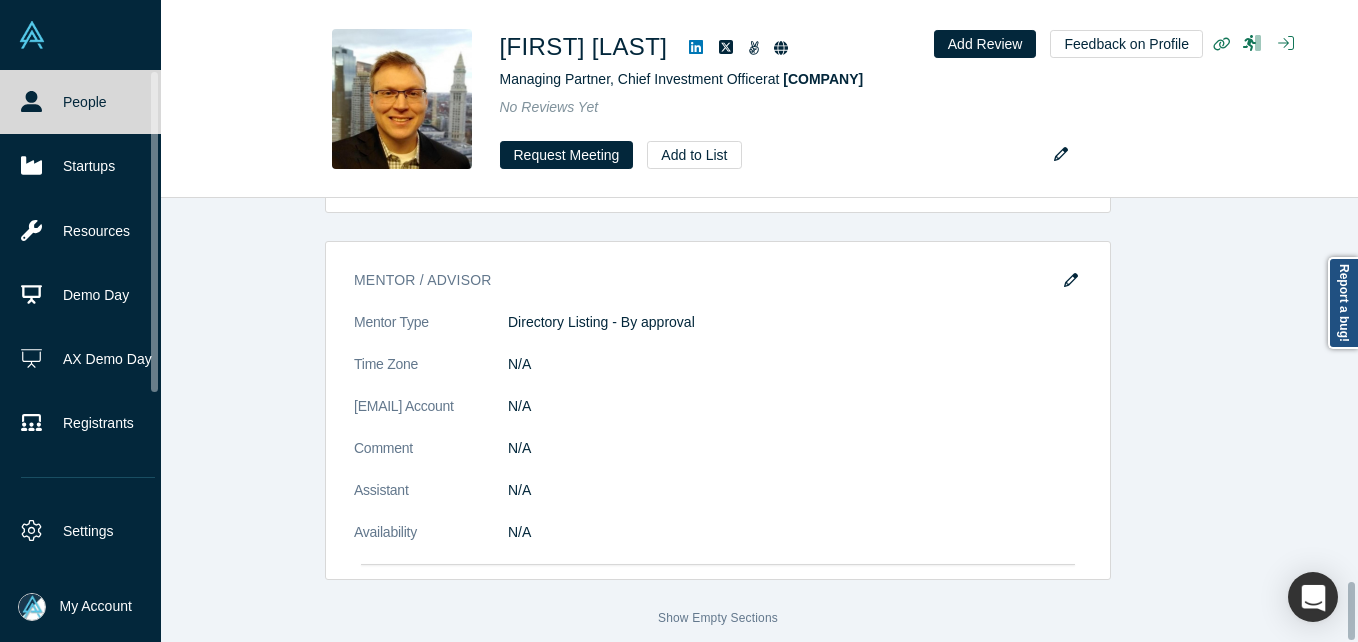 drag, startPoint x: 43, startPoint y: 108, endPoint x: 106, endPoint y: 0, distance: 125.032 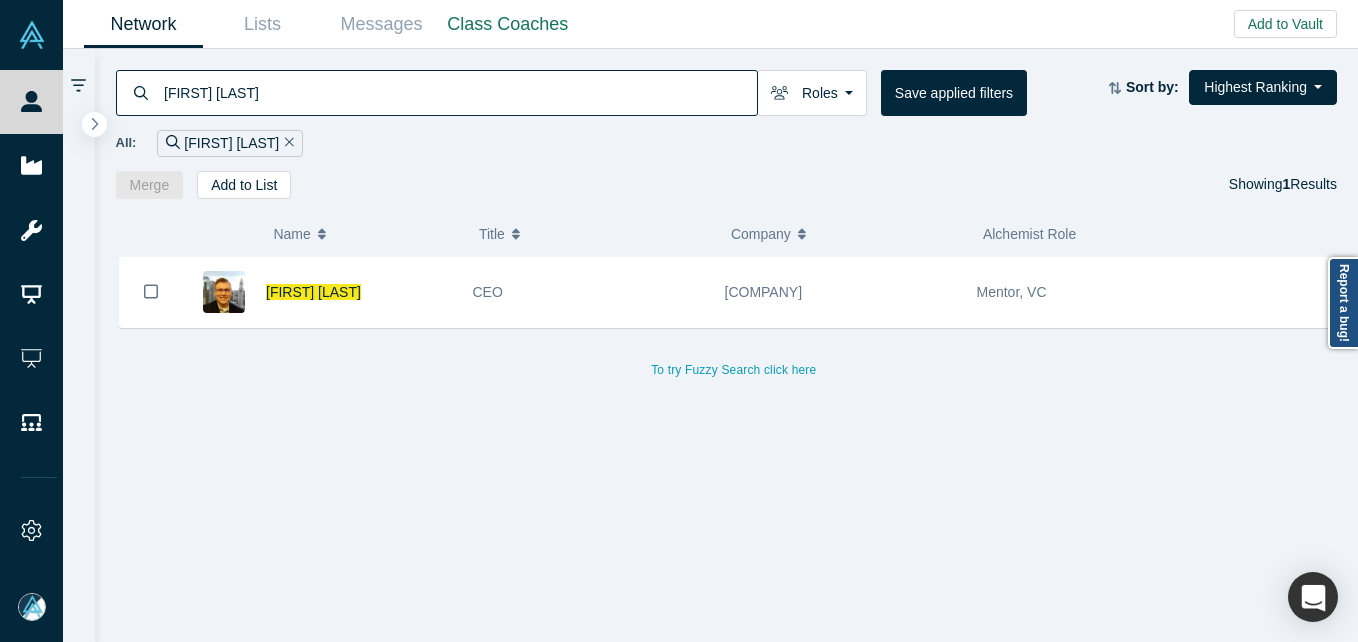 click on "[FIRST] [LAST]" at bounding box center (459, 92) 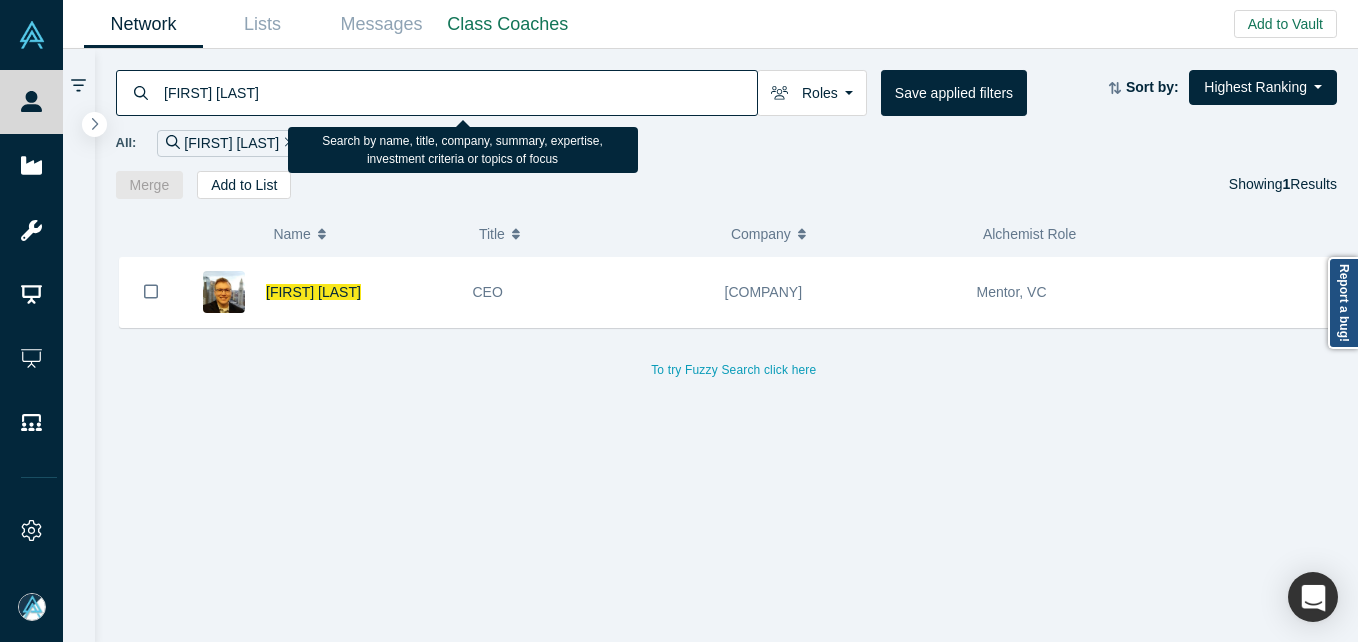 click on "[FIRST] [LAST]" at bounding box center [459, 92] 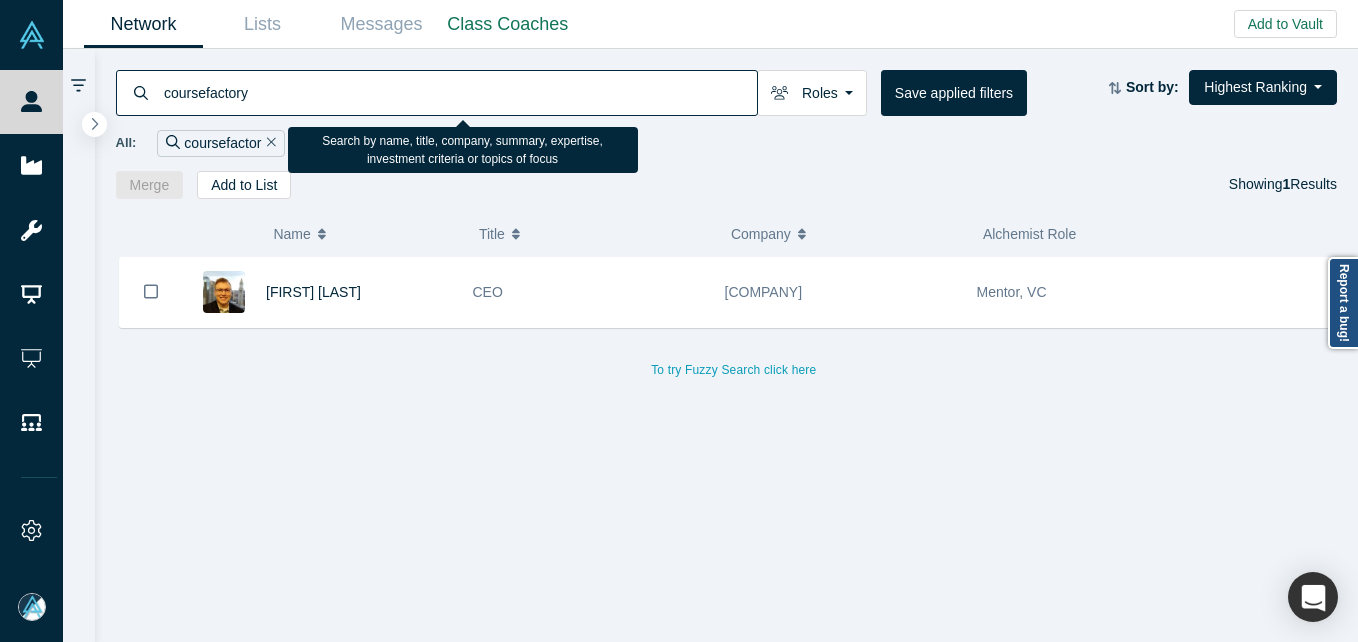 type on "coursefactory" 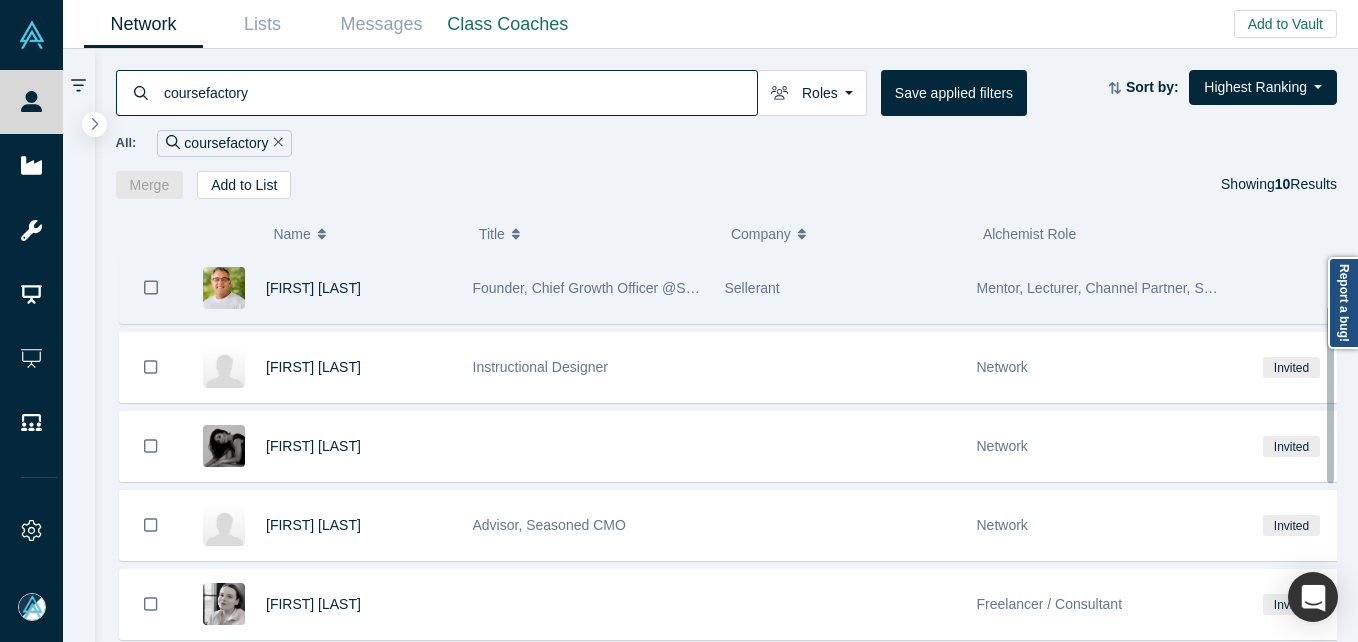 scroll, scrollTop: 0, scrollLeft: 0, axis: both 